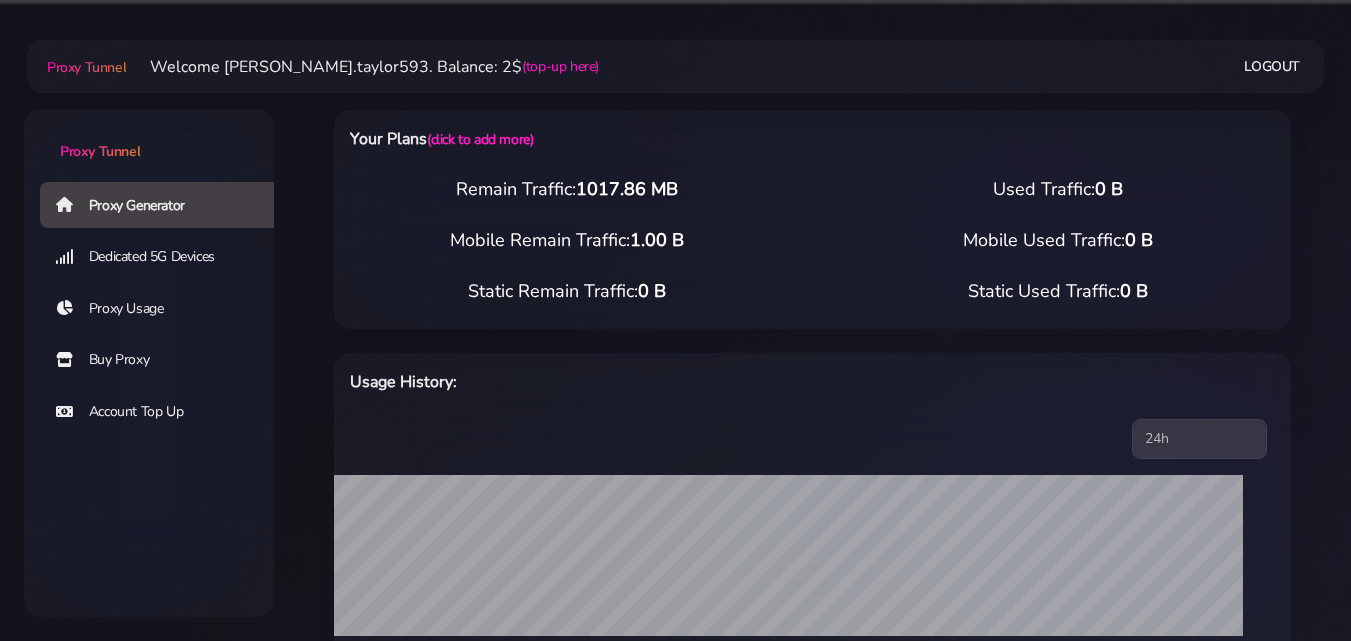 select on "AU" 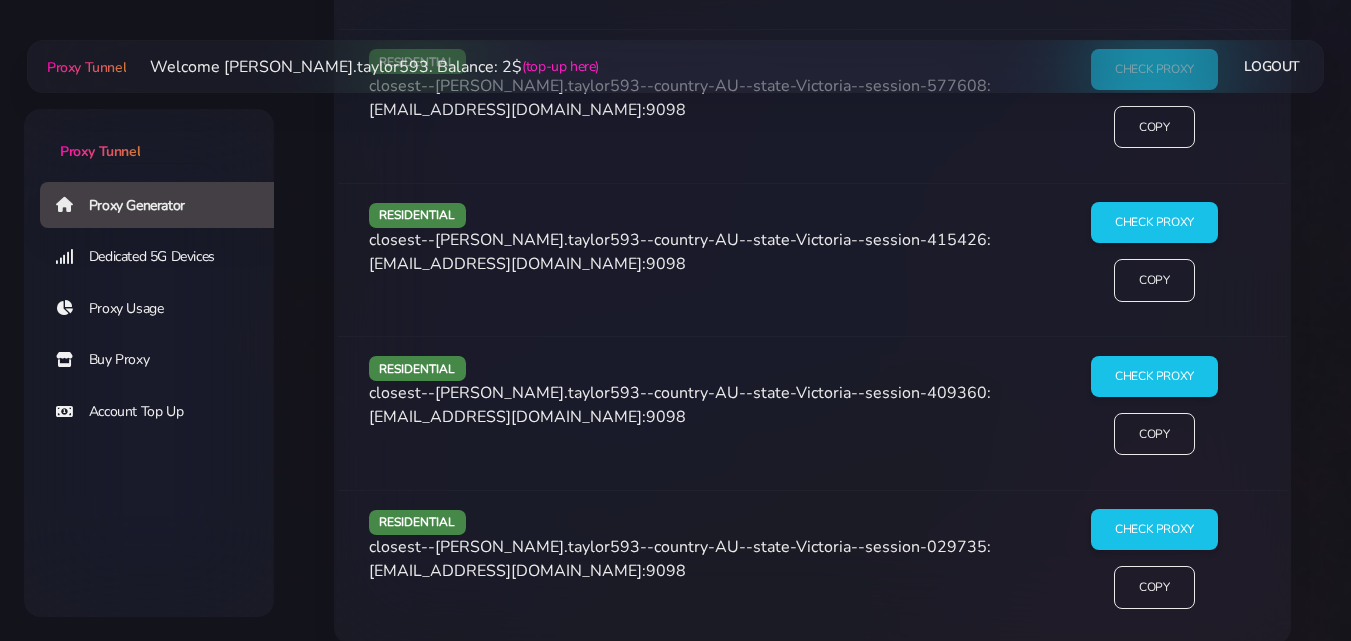 scroll, scrollTop: 2645, scrollLeft: 0, axis: vertical 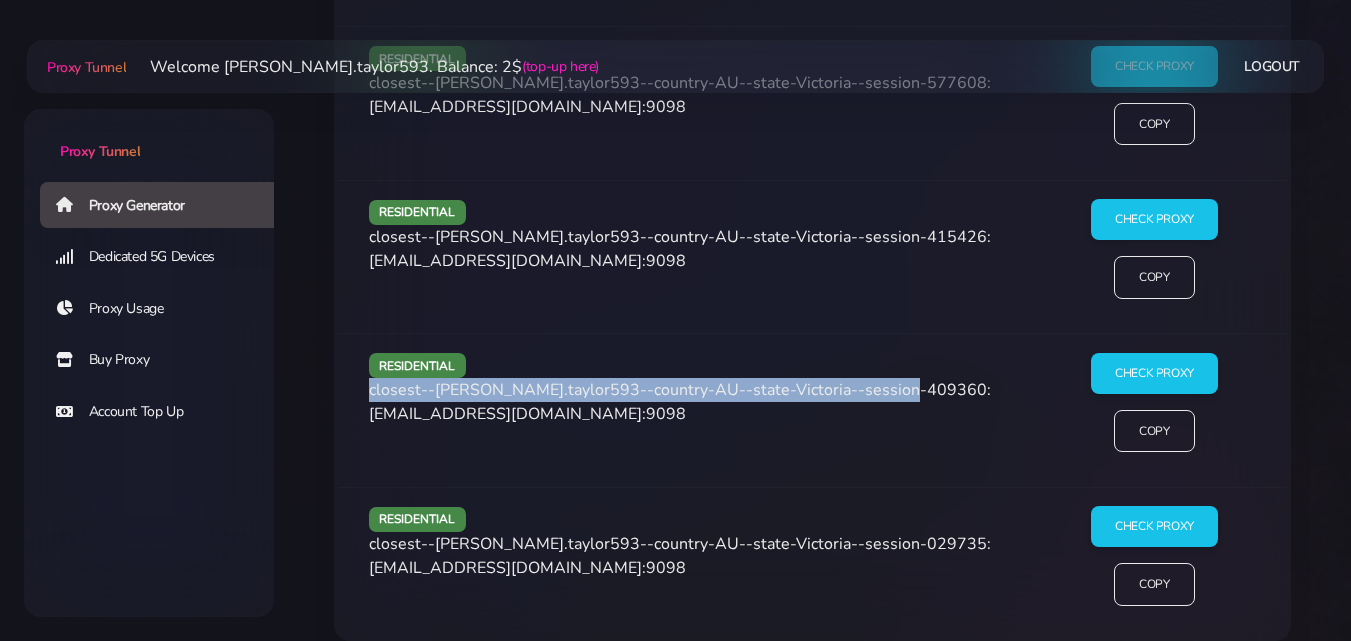 drag, startPoint x: 370, startPoint y: 363, endPoint x: 423, endPoint y: 383, distance: 56.648037 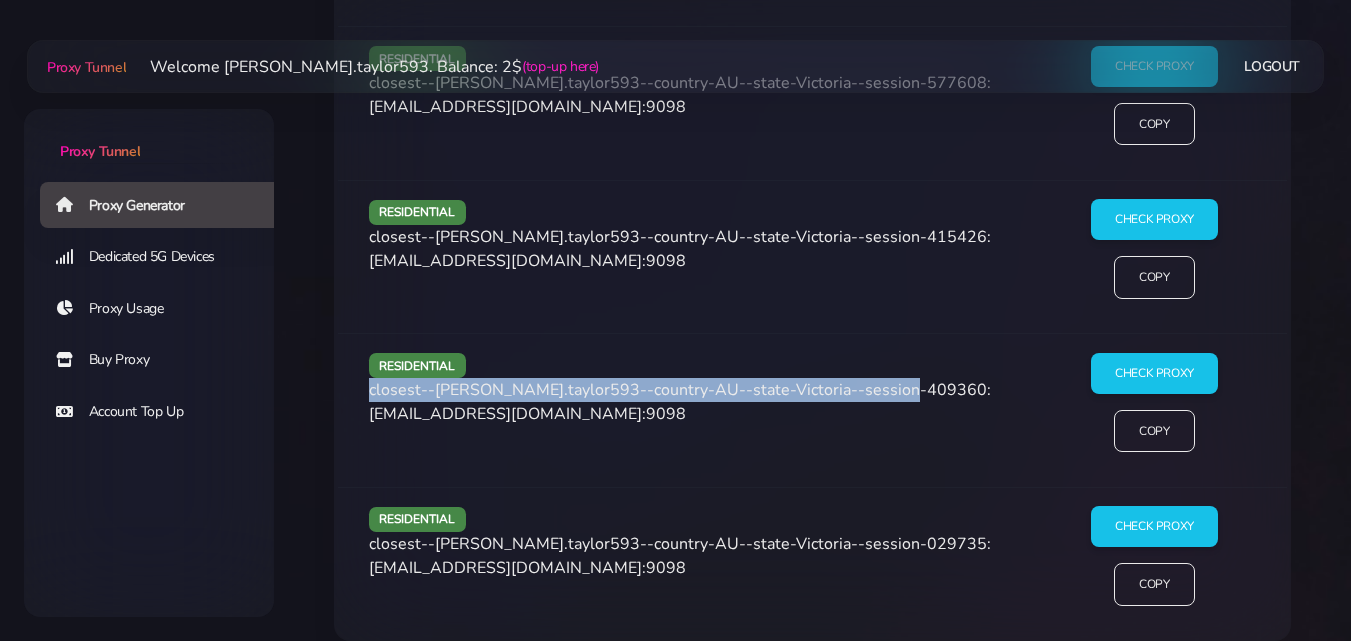 click on "closest--[PERSON_NAME].taylor593--country-AU--state-Victoria--session-409360:[EMAIL_ADDRESS][DOMAIN_NAME]:9098" at bounding box center [680, 402] 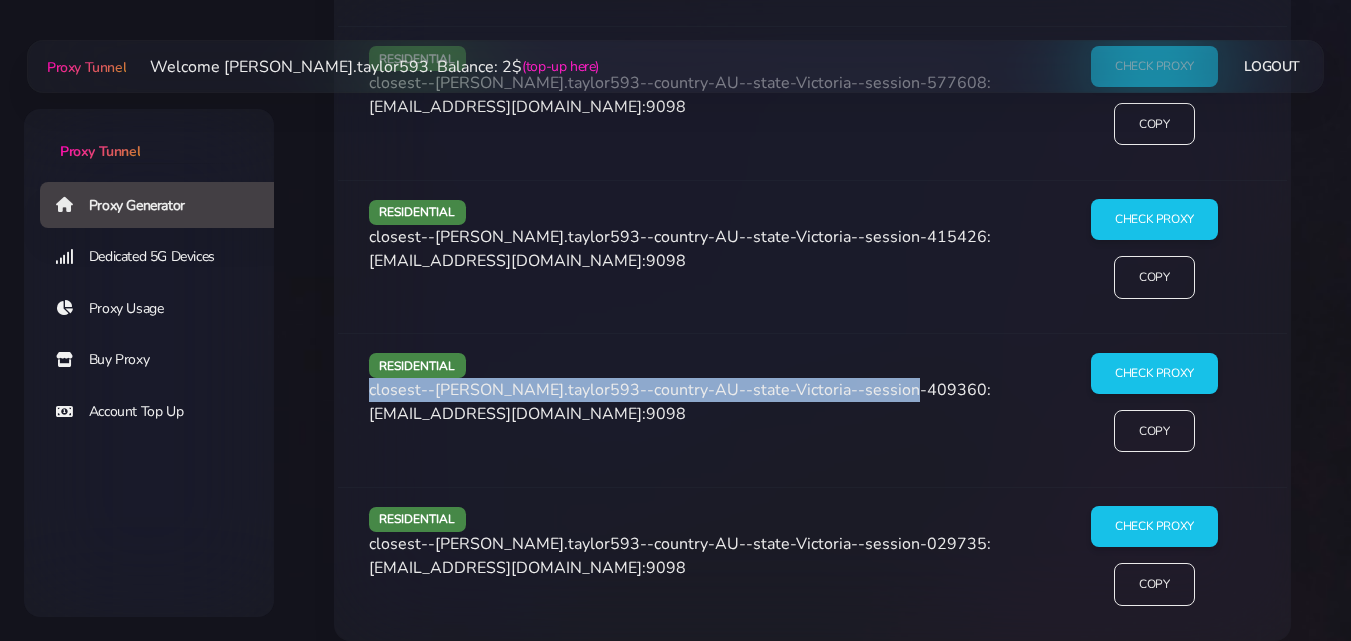 copy on "closest--[PERSON_NAME].taylor593--country-AU--state-[GEOGRAPHIC_DATA]--session-409360" 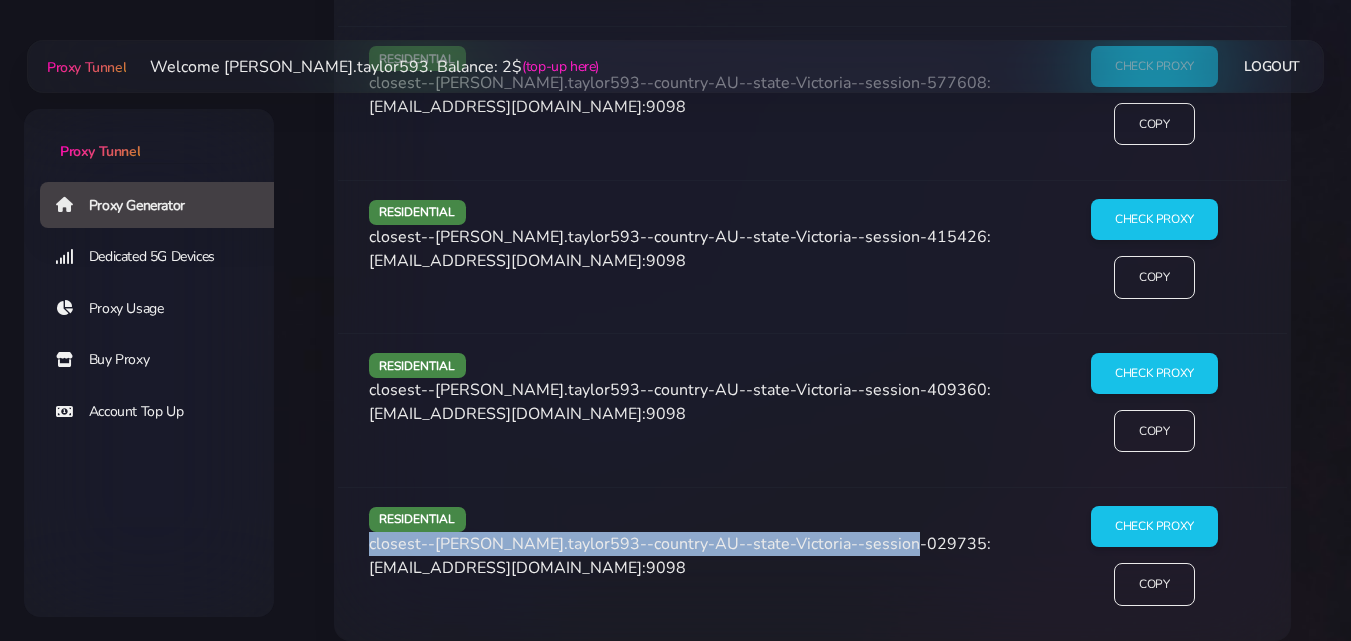 drag, startPoint x: 369, startPoint y: 521, endPoint x: 424, endPoint y: 542, distance: 58.872746 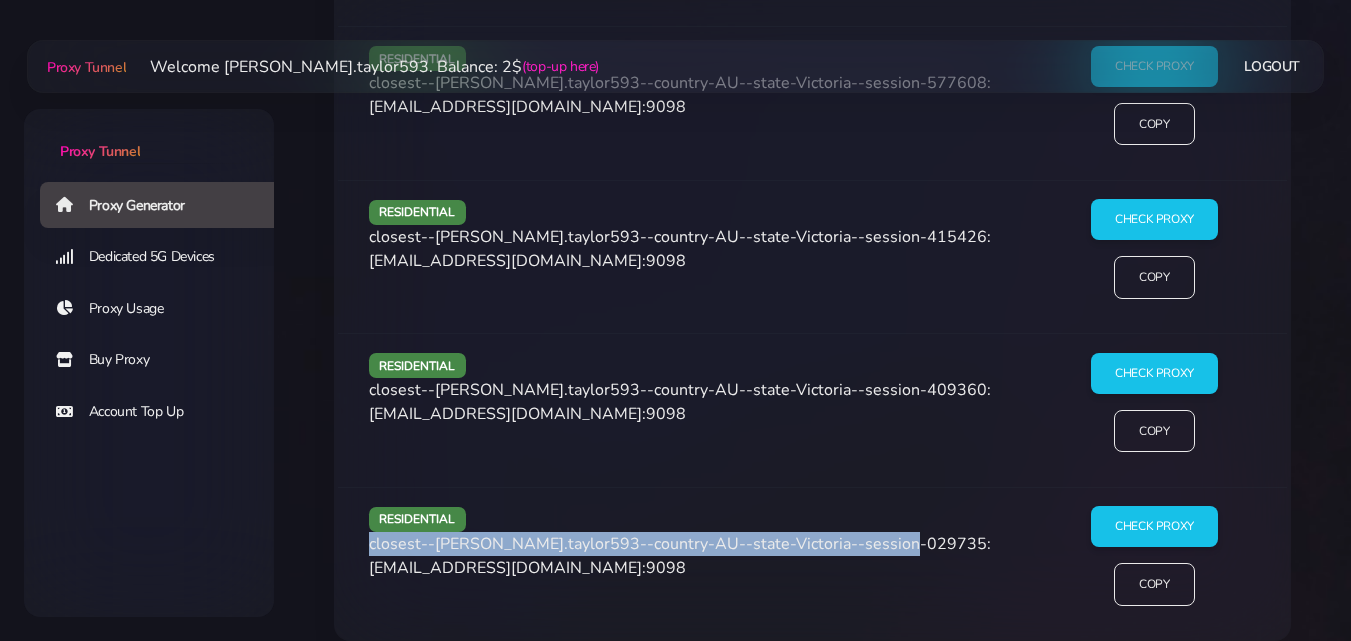copy on "closest--[PERSON_NAME].taylor593--country-AU--state-[GEOGRAPHIC_DATA]--session-029735" 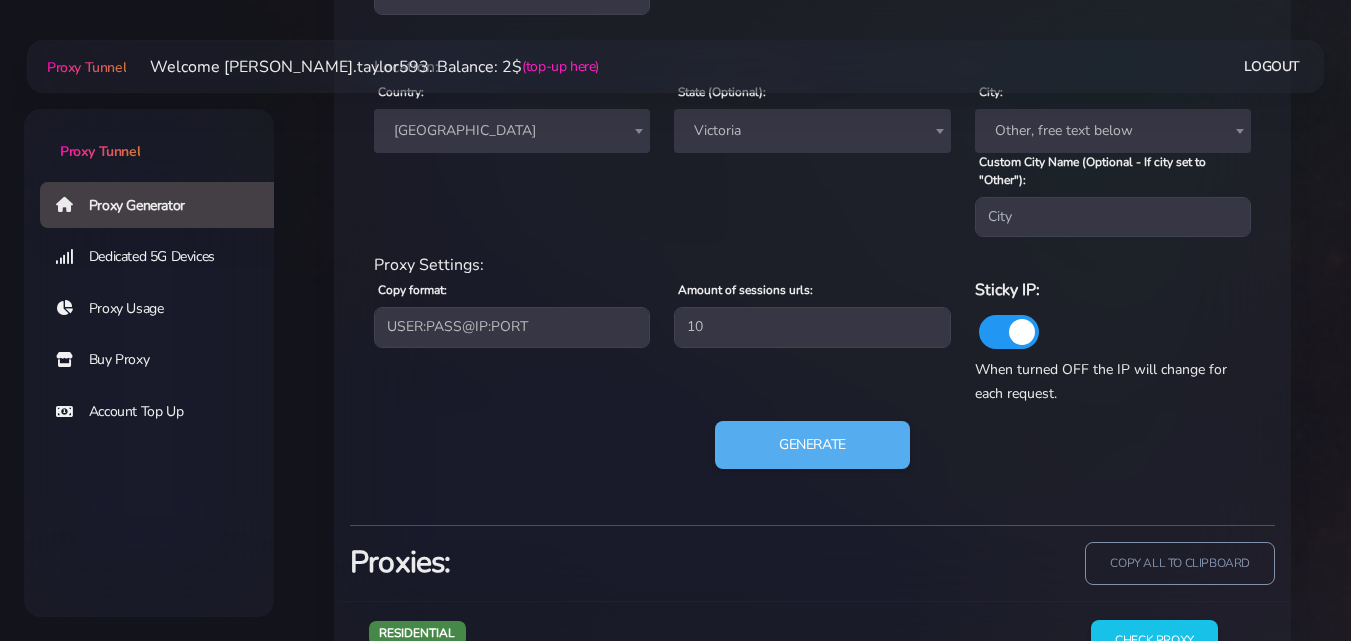 scroll, scrollTop: 645, scrollLeft: 0, axis: vertical 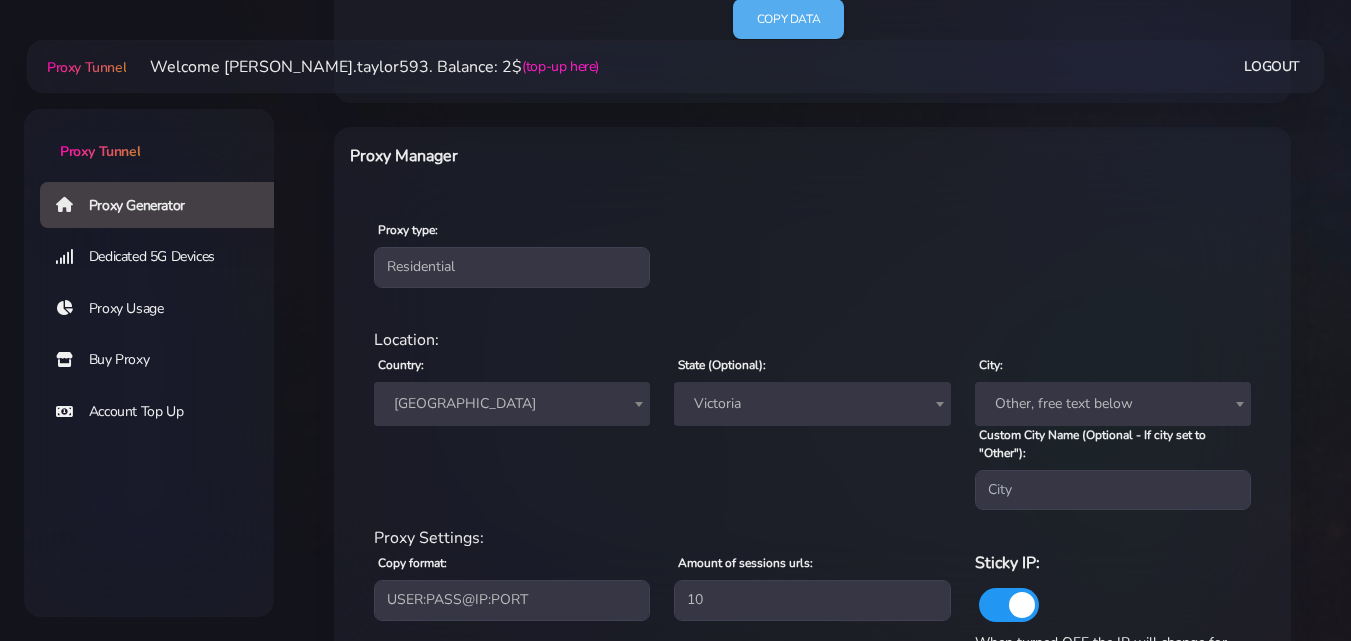 click on "[GEOGRAPHIC_DATA]" at bounding box center [512, 404] 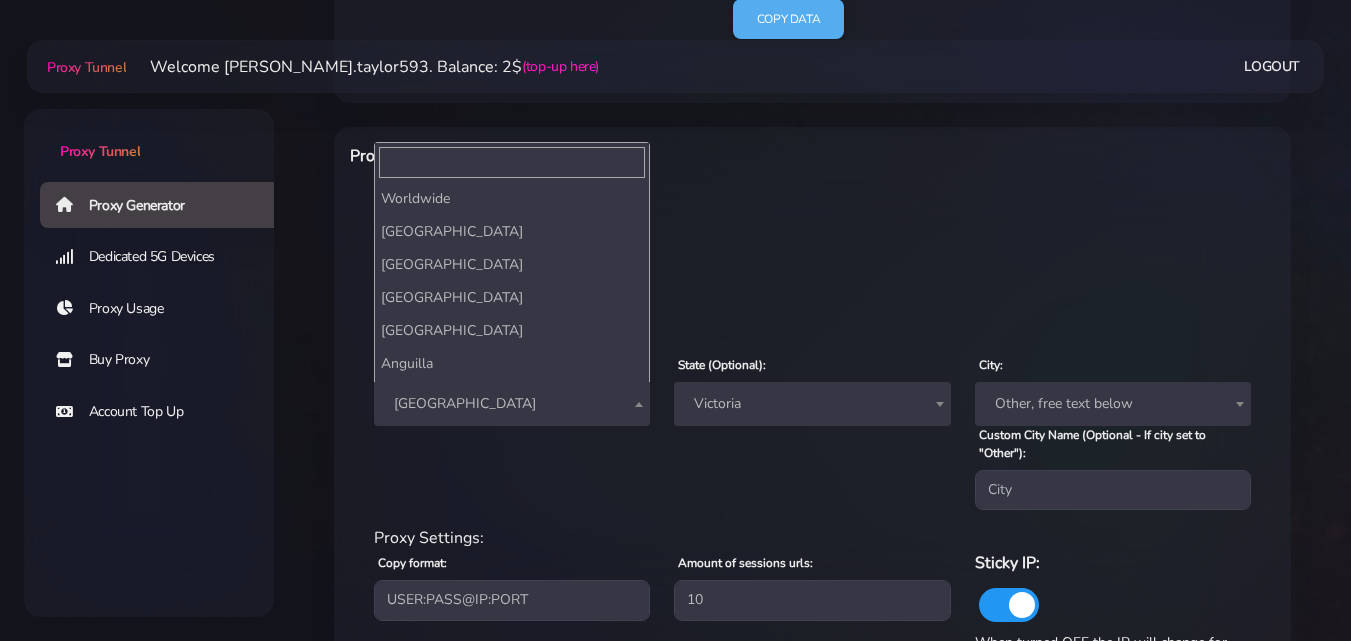 scroll, scrollTop: 429, scrollLeft: 0, axis: vertical 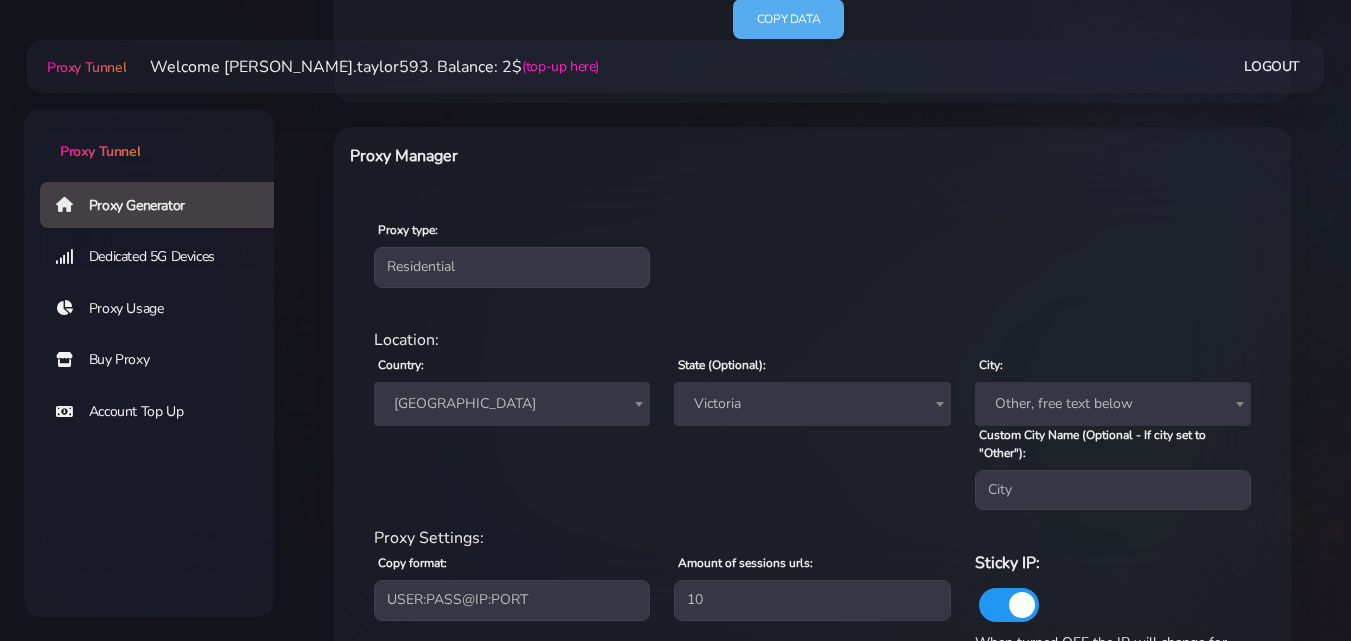 click on "Victoria" at bounding box center [812, 404] 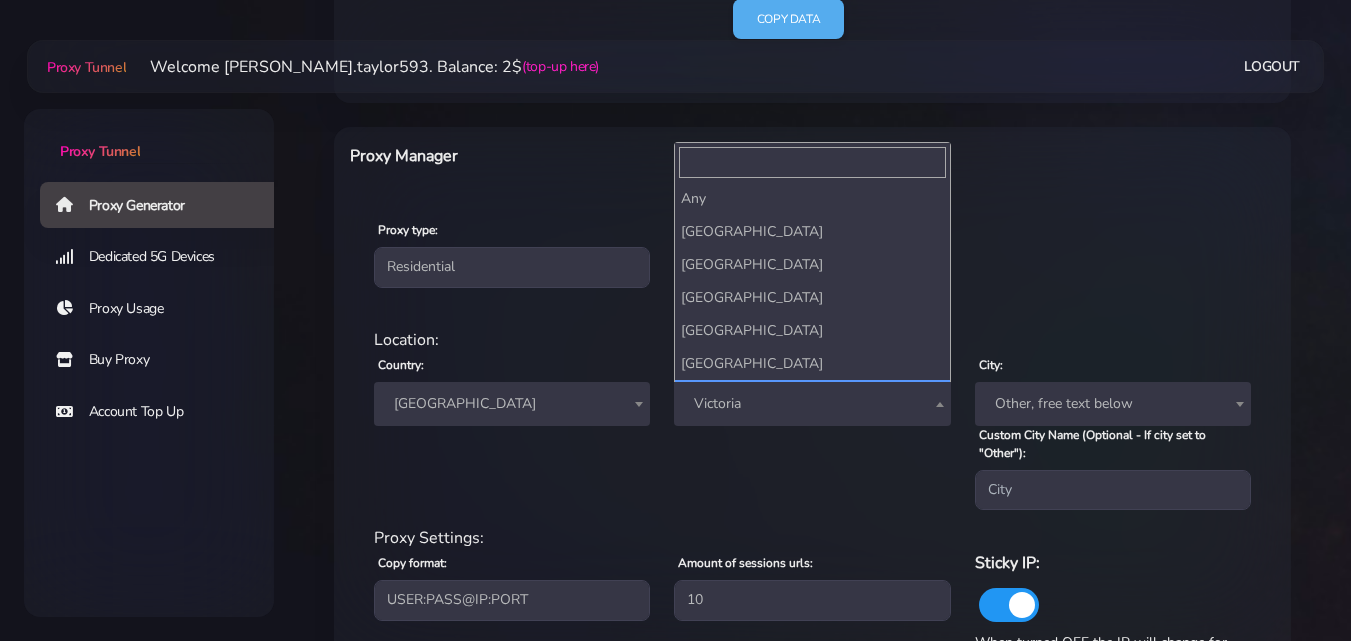 scroll, scrollTop: 64, scrollLeft: 0, axis: vertical 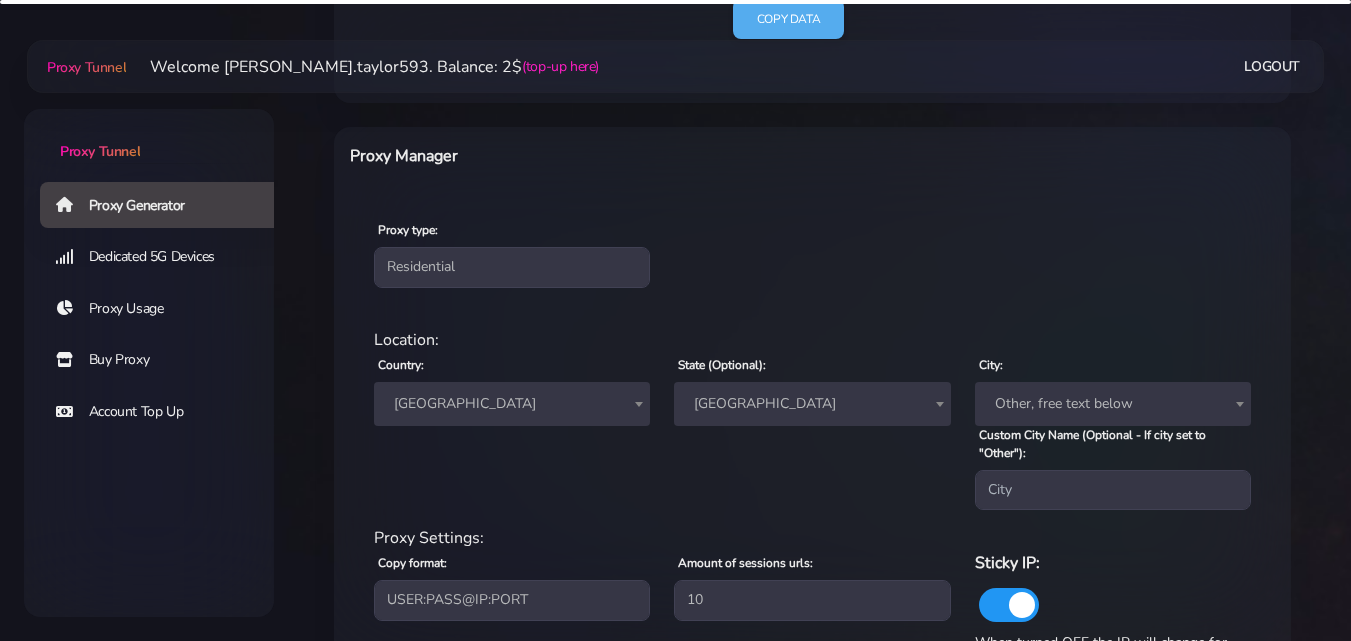 click on "[GEOGRAPHIC_DATA]" at bounding box center (812, 404) 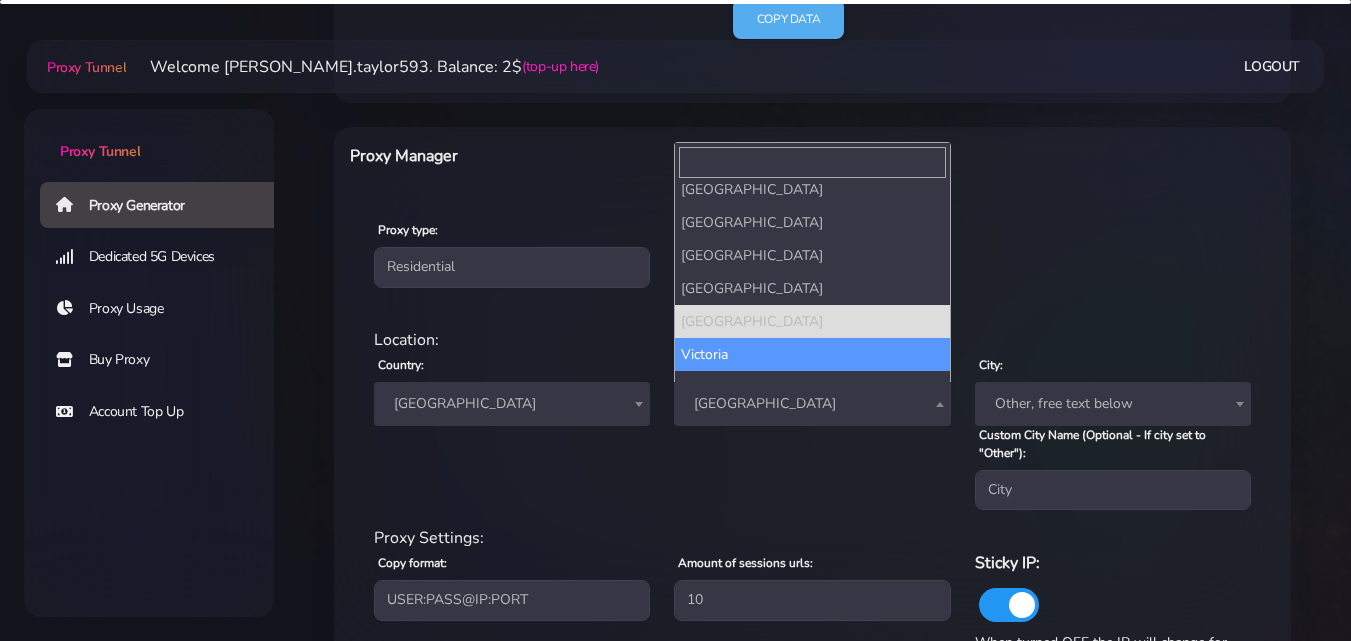 scroll, scrollTop: 64, scrollLeft: 0, axis: vertical 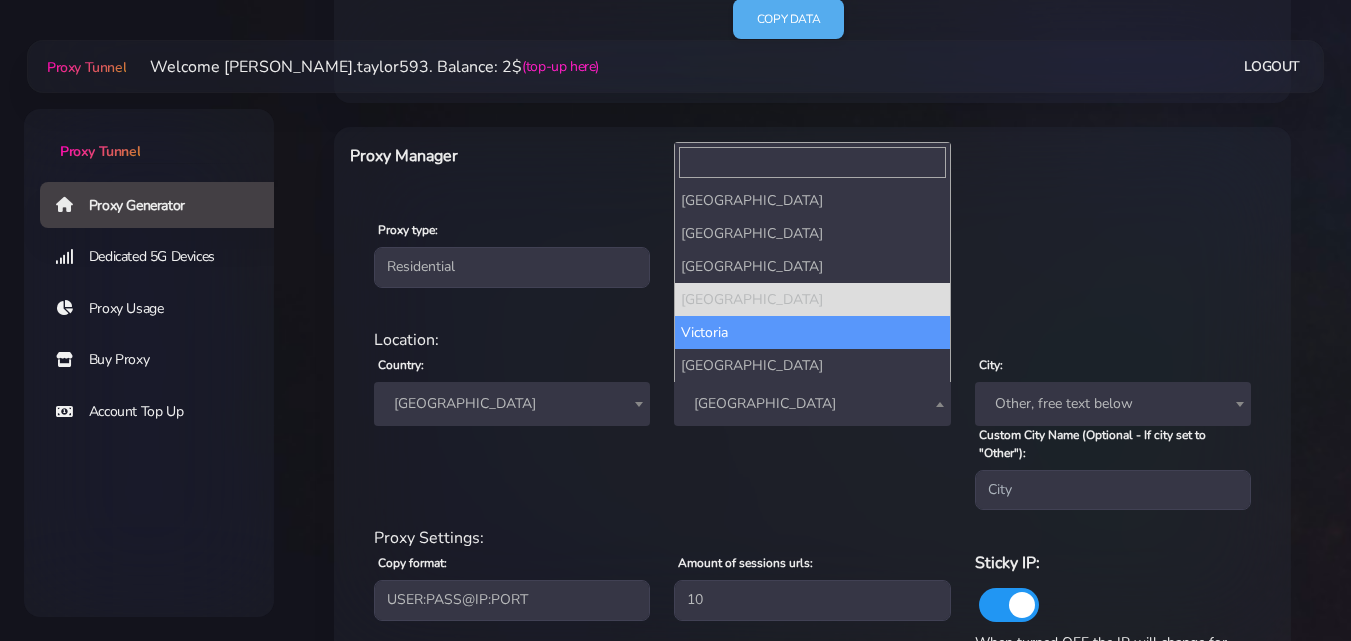 select on "Victoria" 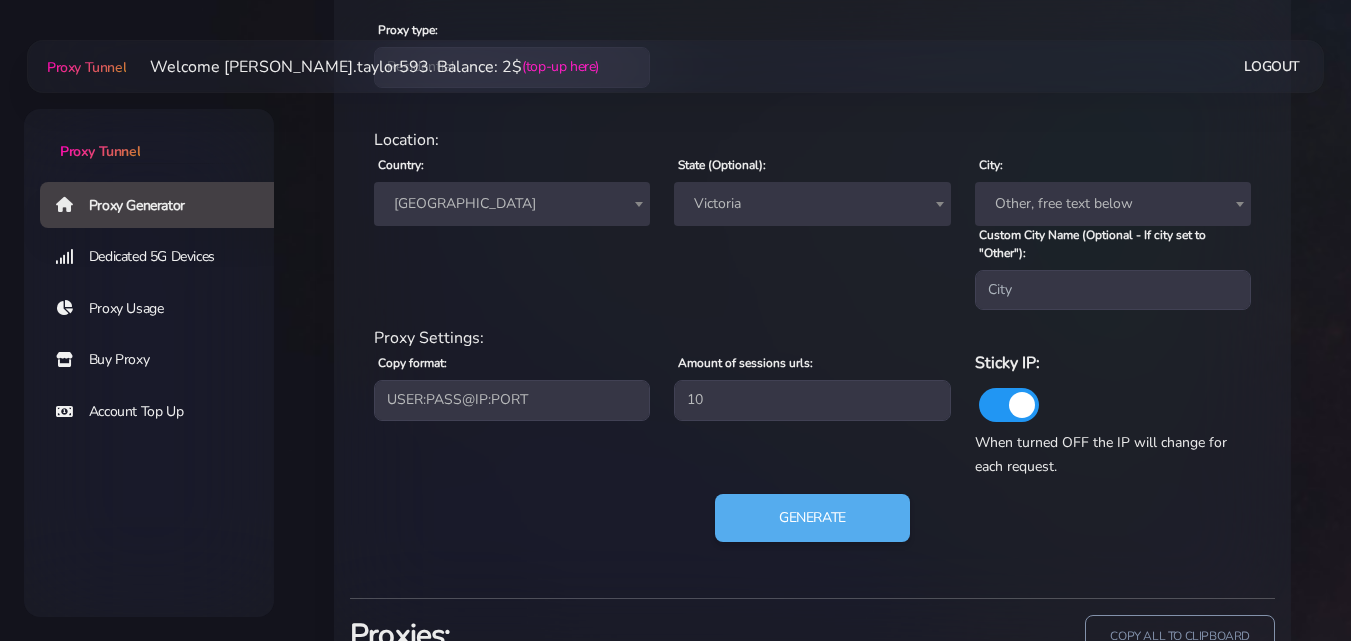 scroll, scrollTop: 945, scrollLeft: 0, axis: vertical 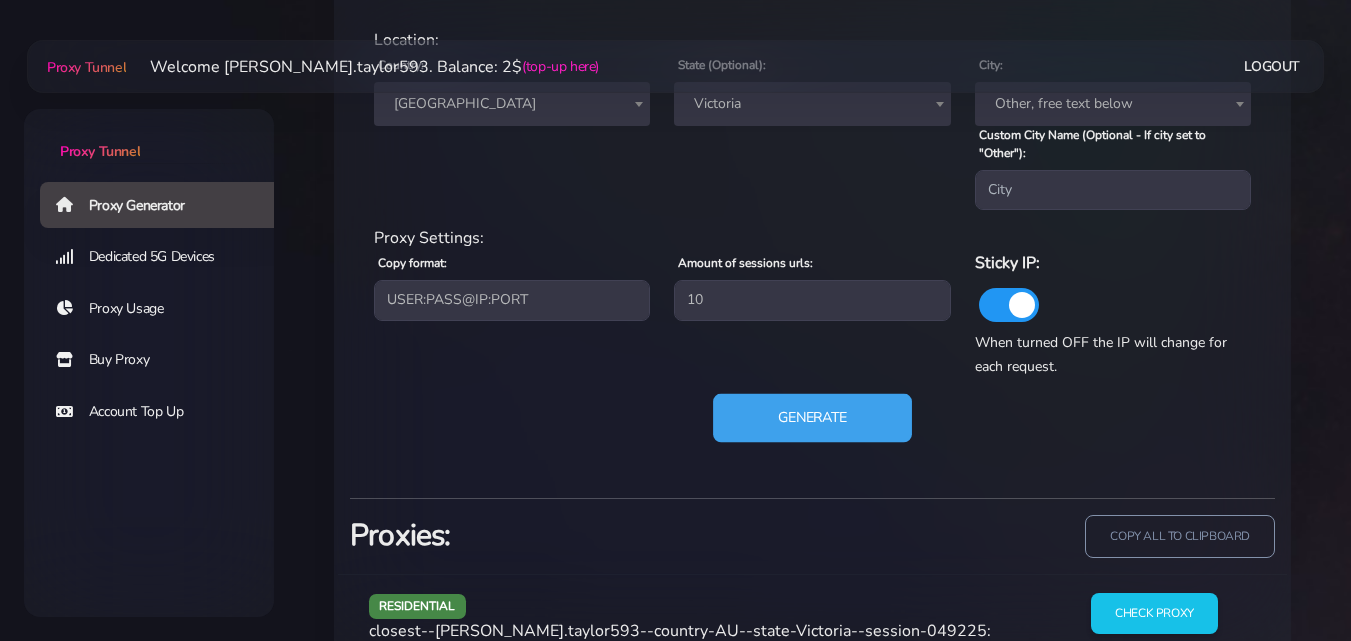 click on "Generate" at bounding box center (812, 418) 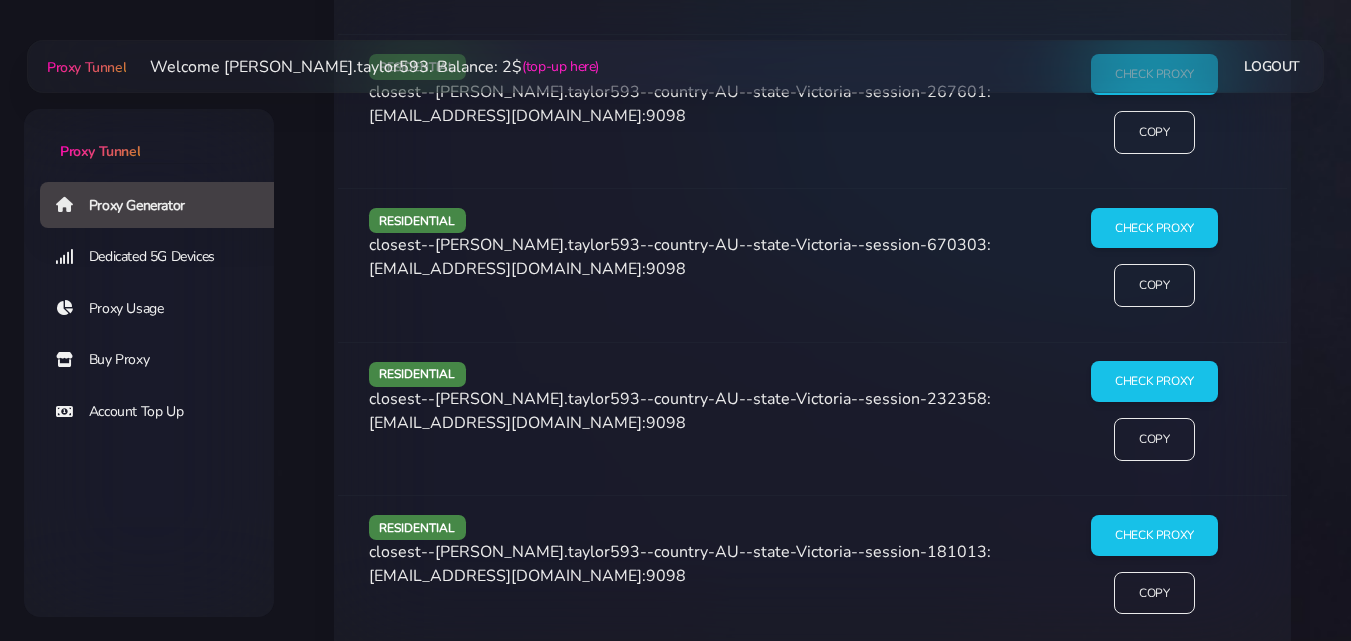 scroll, scrollTop: 1871, scrollLeft: 0, axis: vertical 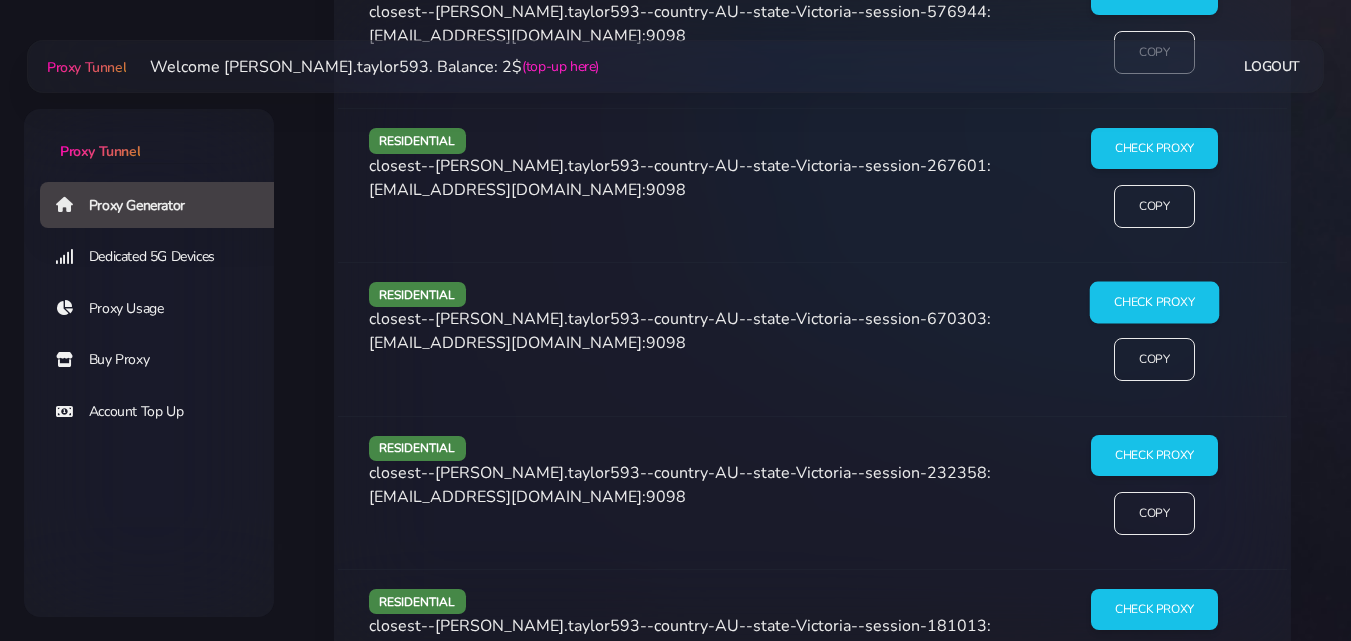 click on "Check Proxy" at bounding box center (1154, 302) 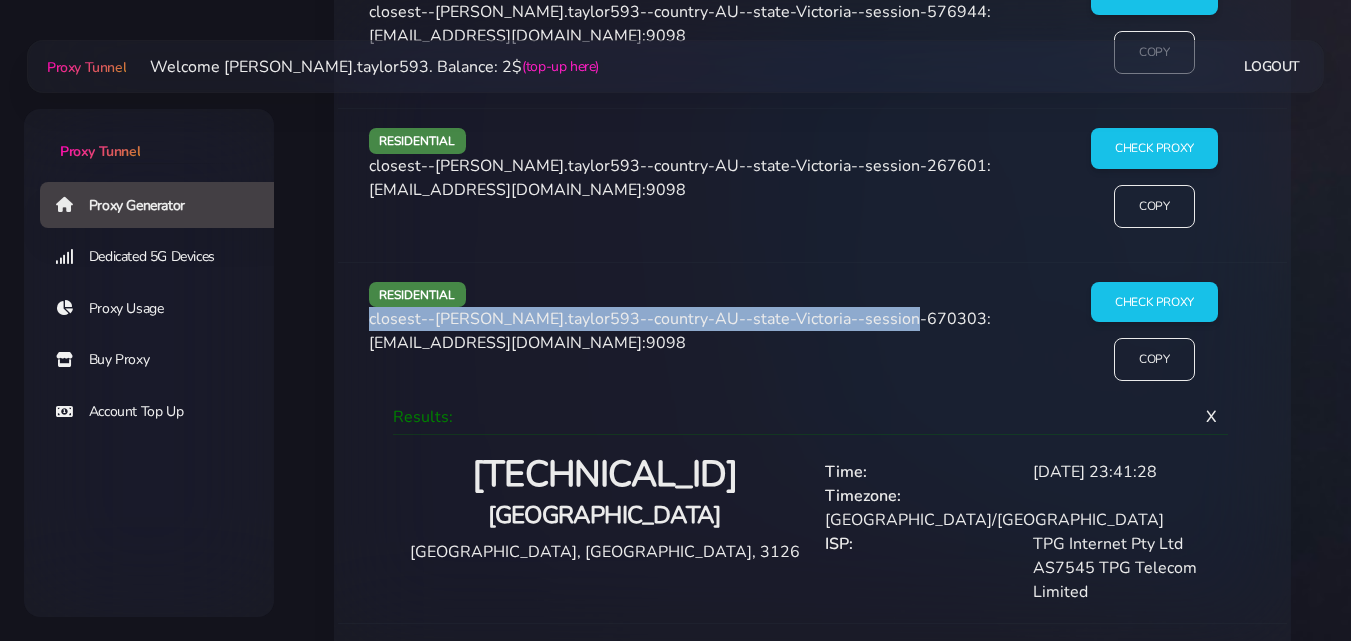 drag, startPoint x: 369, startPoint y: 317, endPoint x: 424, endPoint y: 333, distance: 57.280014 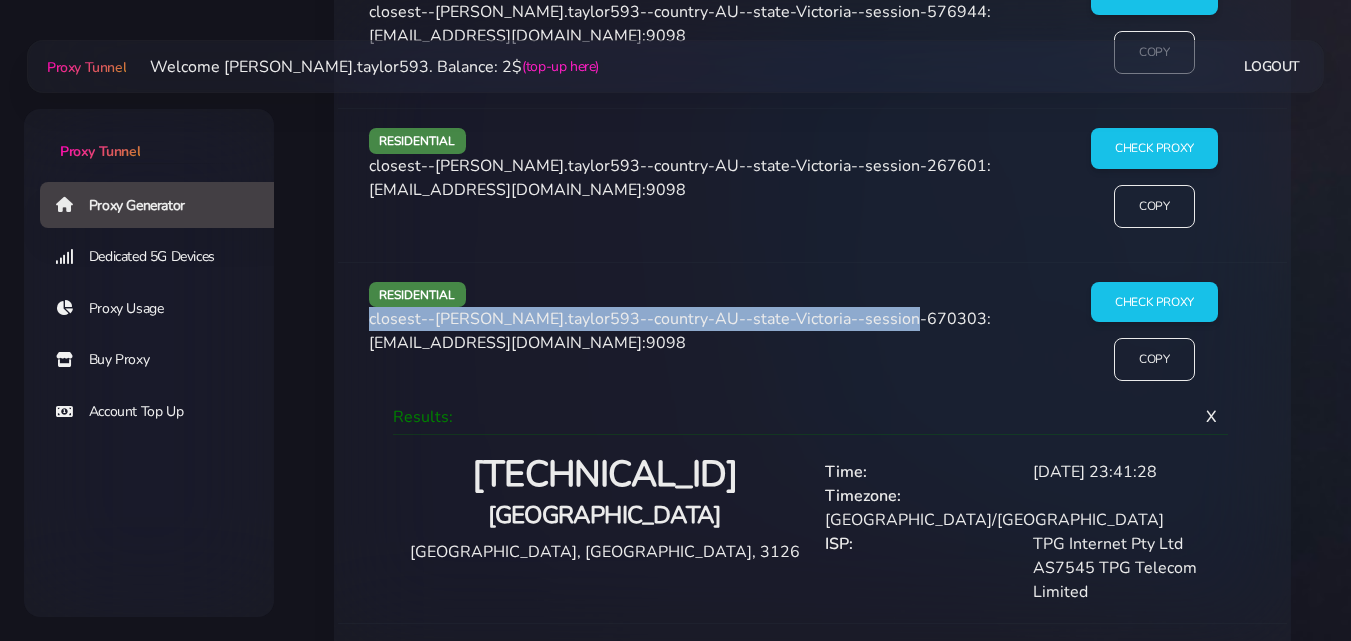 click on "closest--[PERSON_NAME].taylor593--country-AU--state-Victoria--session-670303:[EMAIL_ADDRESS][DOMAIN_NAME]:9098" at bounding box center (680, 331) 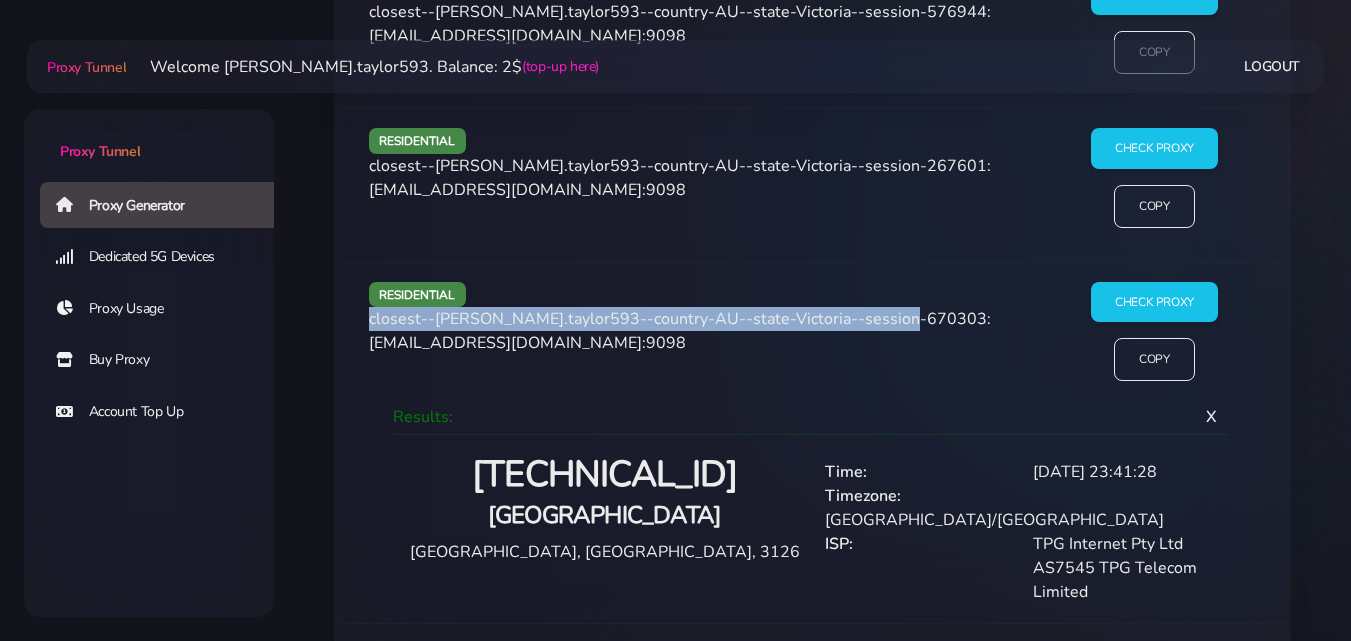 copy on "closest--[PERSON_NAME].taylor593--country-AU--state-[GEOGRAPHIC_DATA]--session-670303" 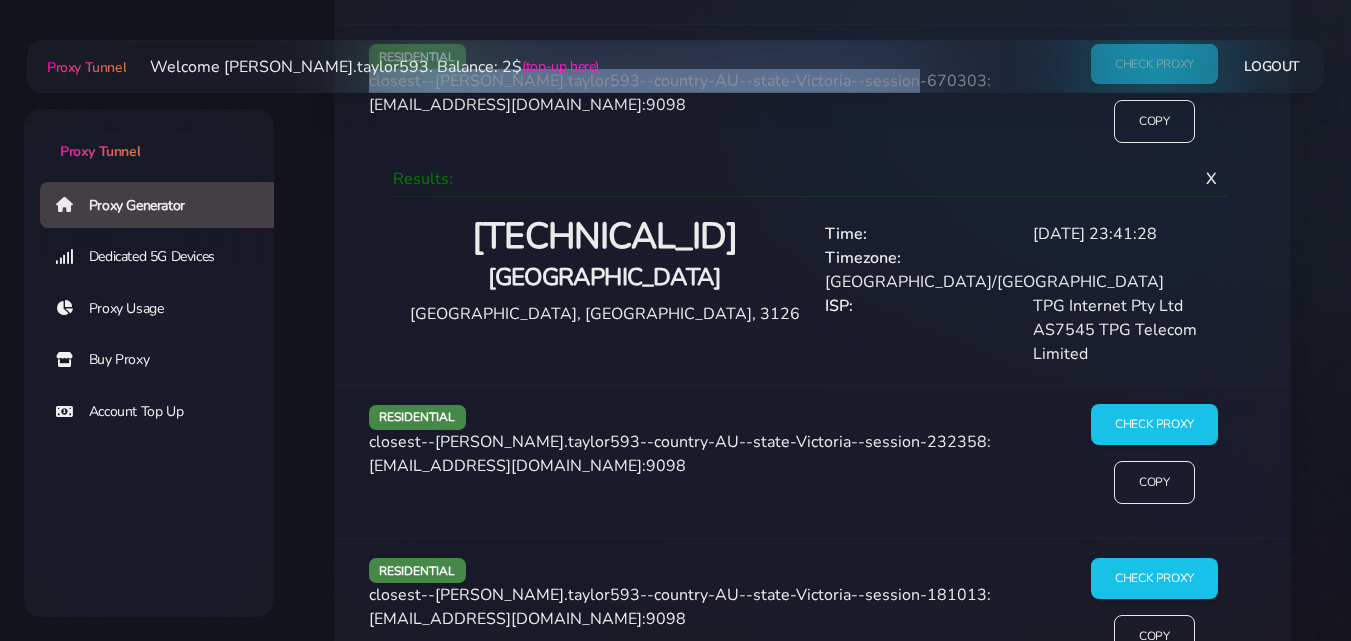 scroll, scrollTop: 2171, scrollLeft: 0, axis: vertical 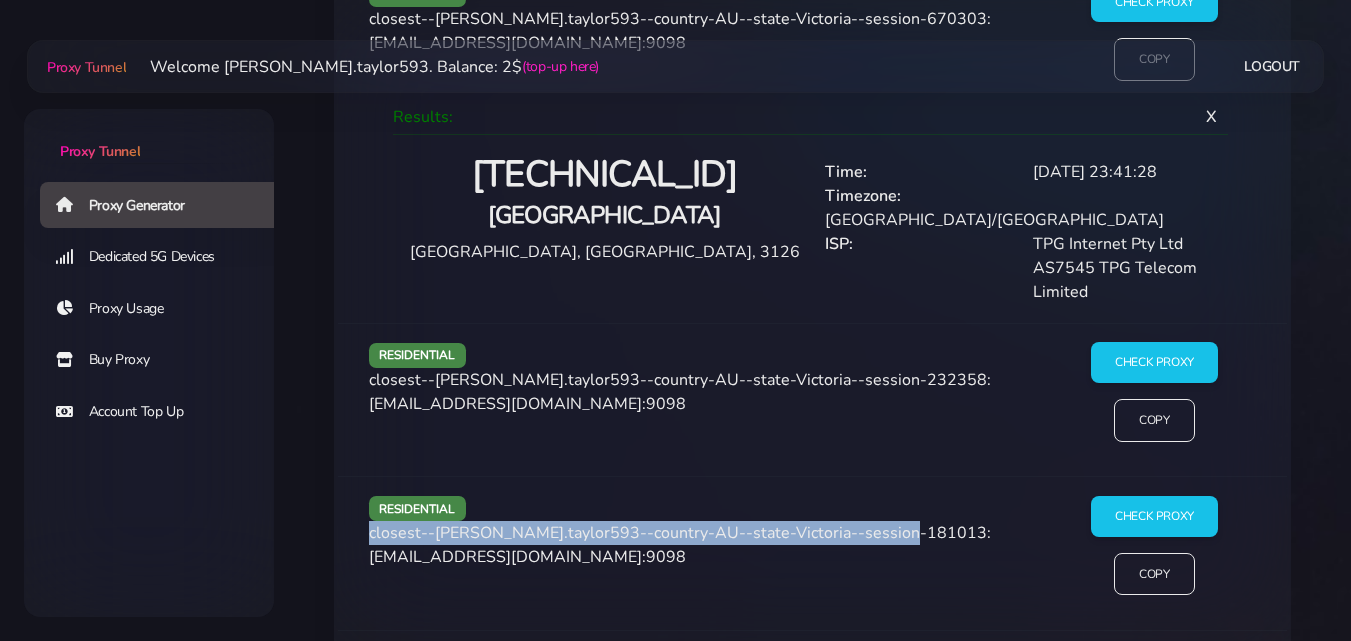 drag, startPoint x: 369, startPoint y: 509, endPoint x: 422, endPoint y: 527, distance: 55.97321 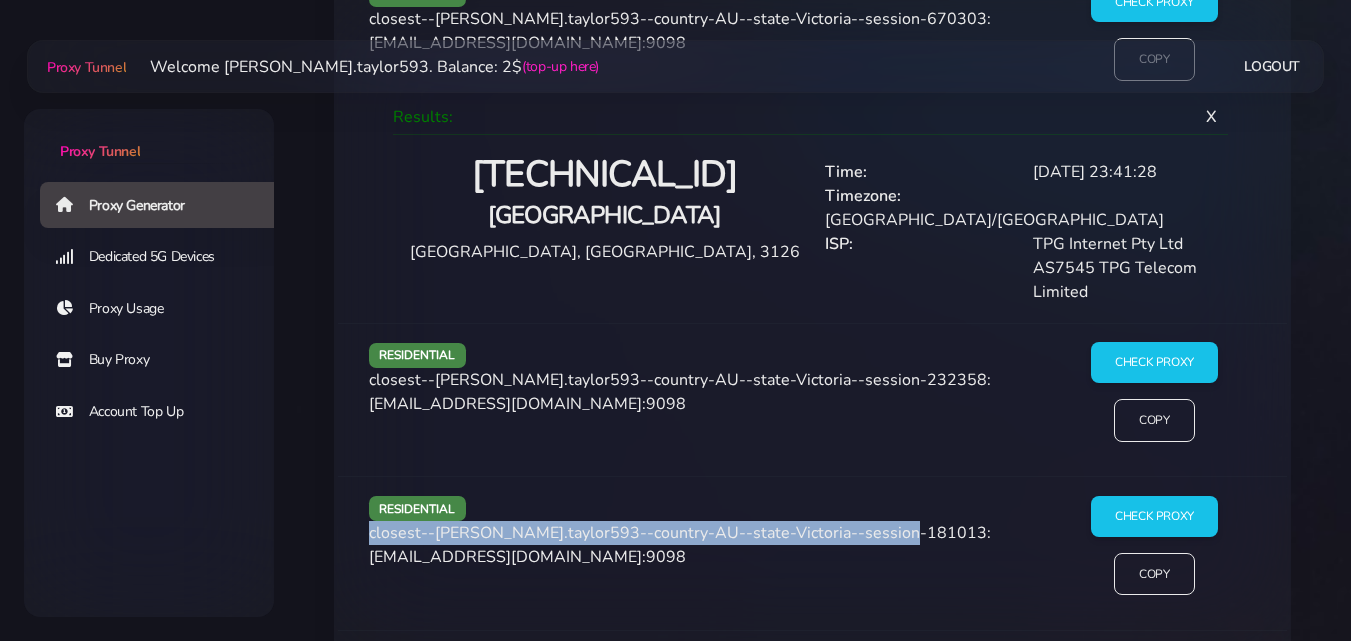 click on "closest--[PERSON_NAME].taylor593--country-AU--state-Victoria--session-181013:[EMAIL_ADDRESS][DOMAIN_NAME]:9098" at bounding box center [680, 545] 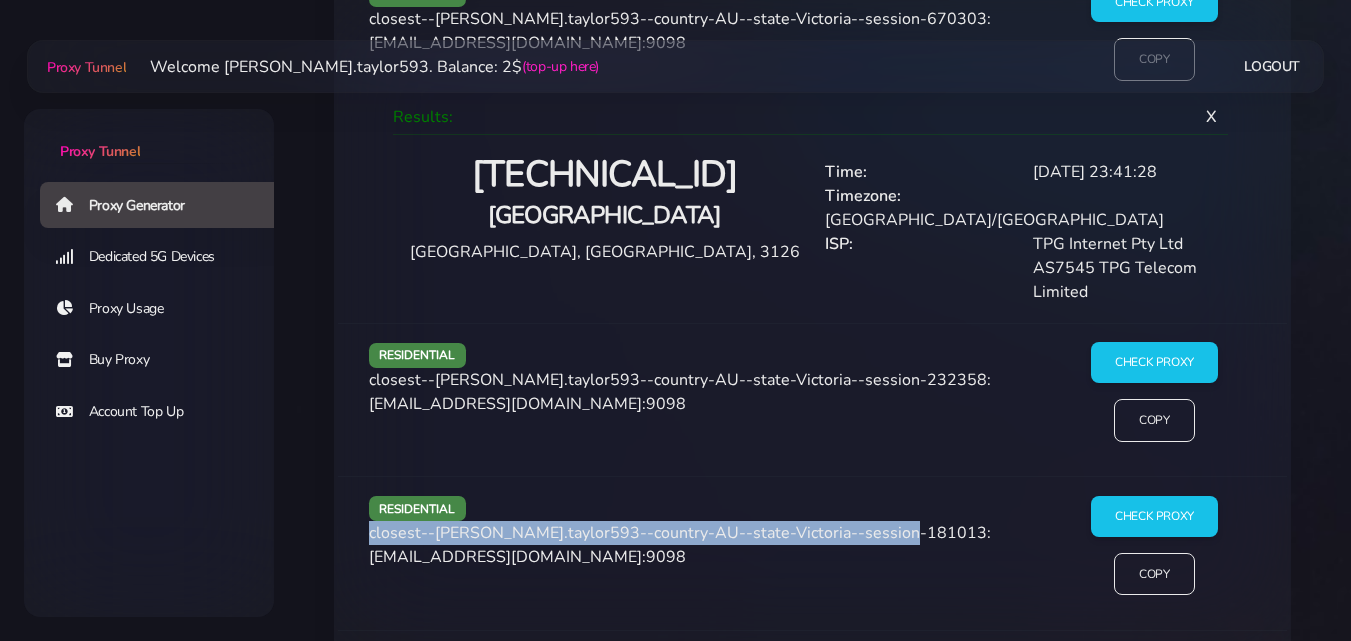 copy on "closest--[PERSON_NAME].taylor593--country-AU--state-[GEOGRAPHIC_DATA]--session-181013" 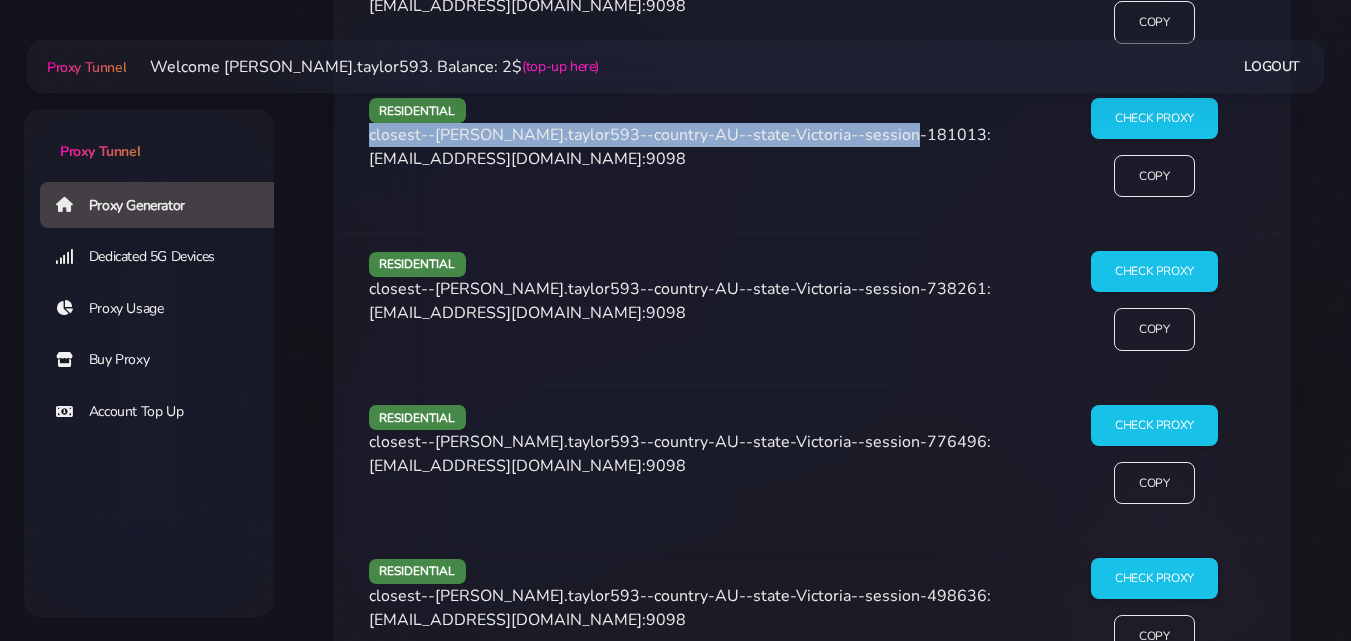 scroll, scrollTop: 2571, scrollLeft: 0, axis: vertical 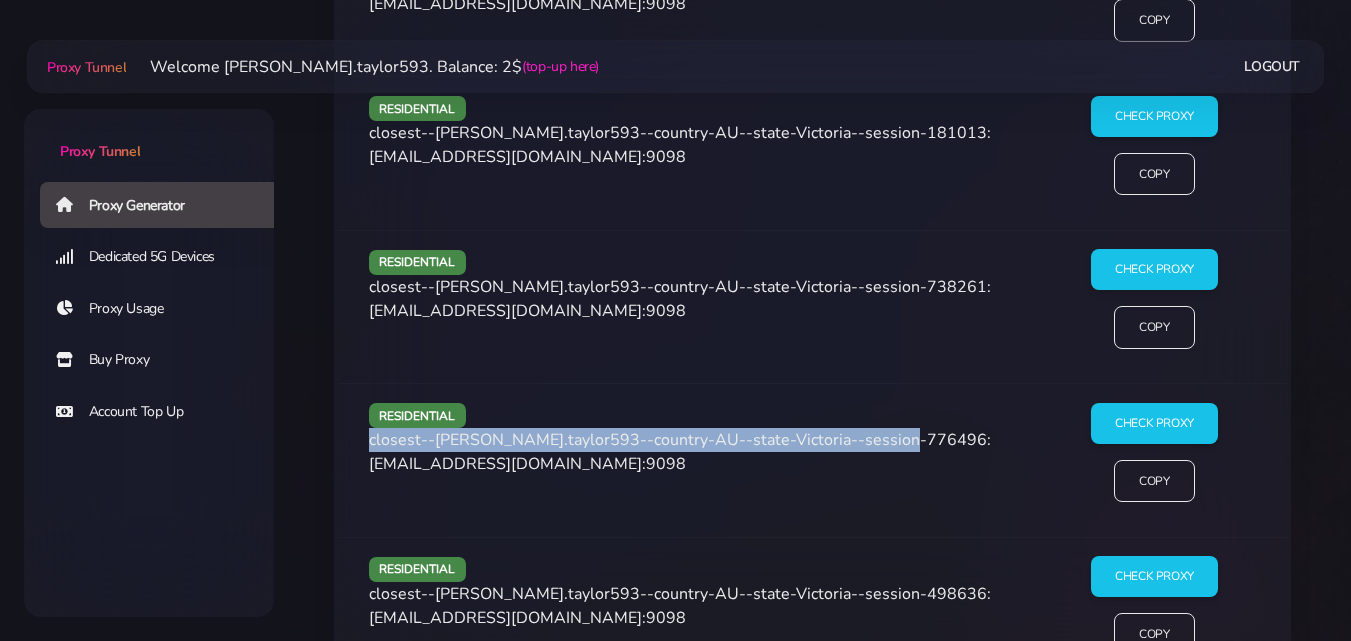 drag, startPoint x: 369, startPoint y: 415, endPoint x: 423, endPoint y: 436, distance: 57.939625 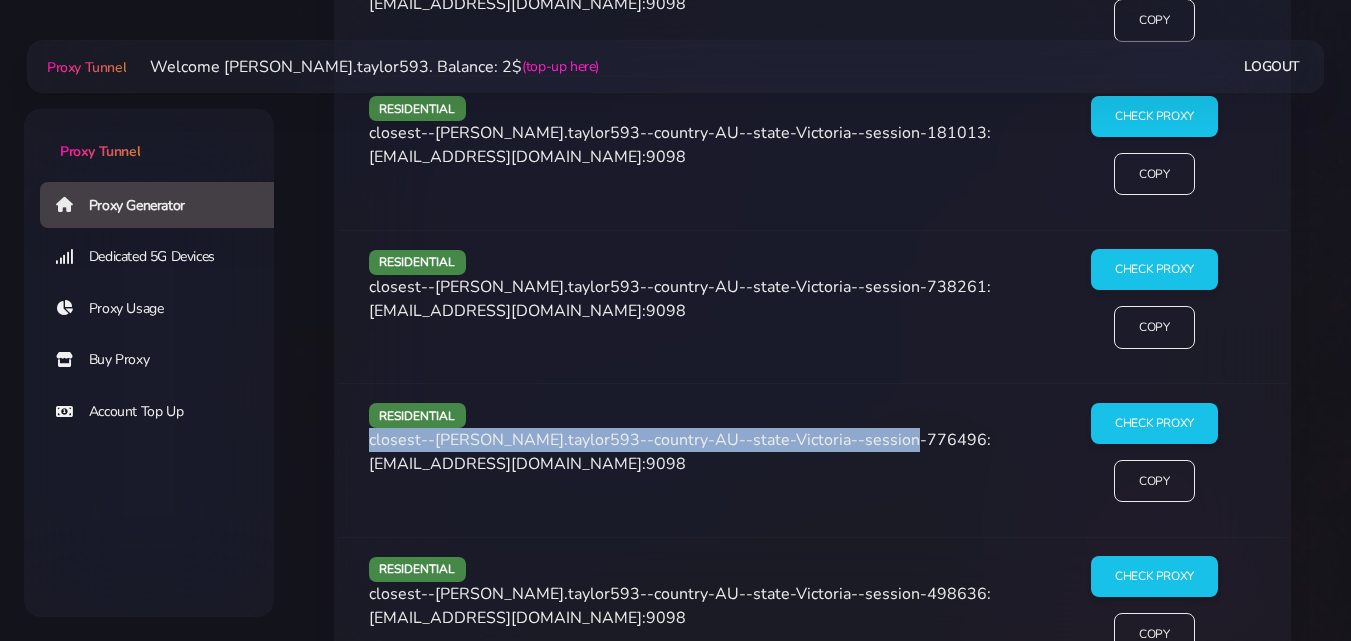 click on "closest--[PERSON_NAME].taylor593--country-AU--state-Victoria--session-776496:[EMAIL_ADDRESS][DOMAIN_NAME]:9098" at bounding box center (680, 452) 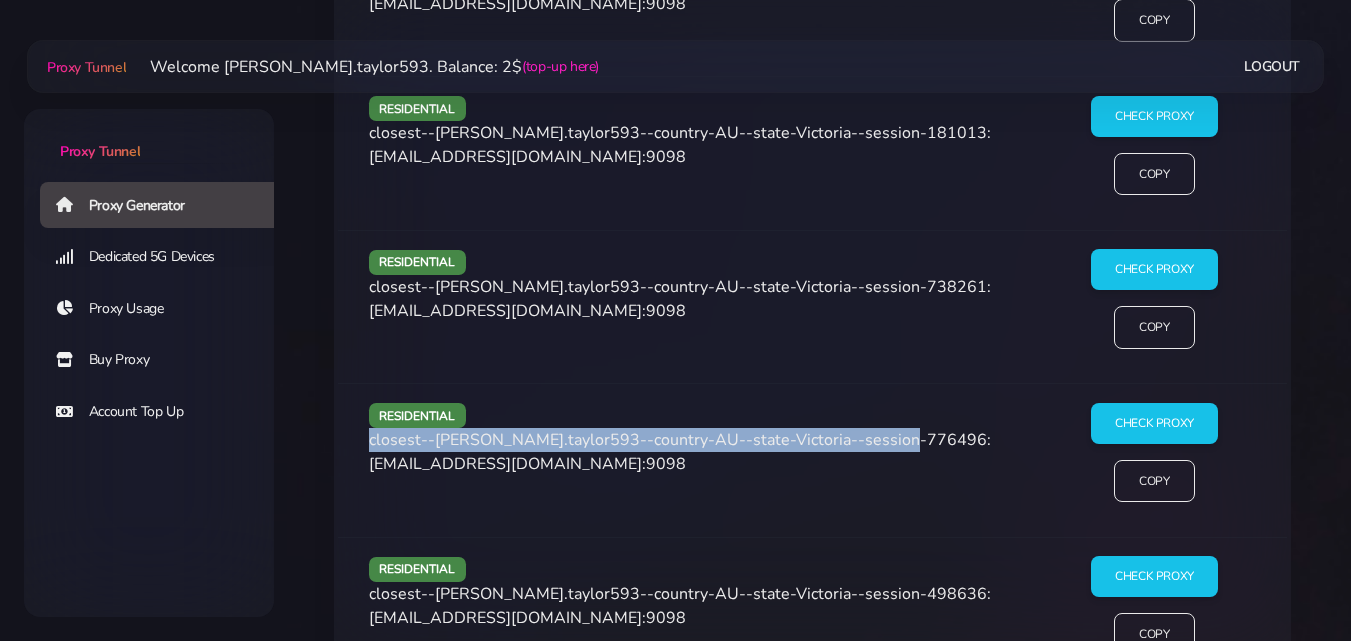 copy on "closest--[PERSON_NAME].taylor593--country-AU--state-[GEOGRAPHIC_DATA]--session-776496" 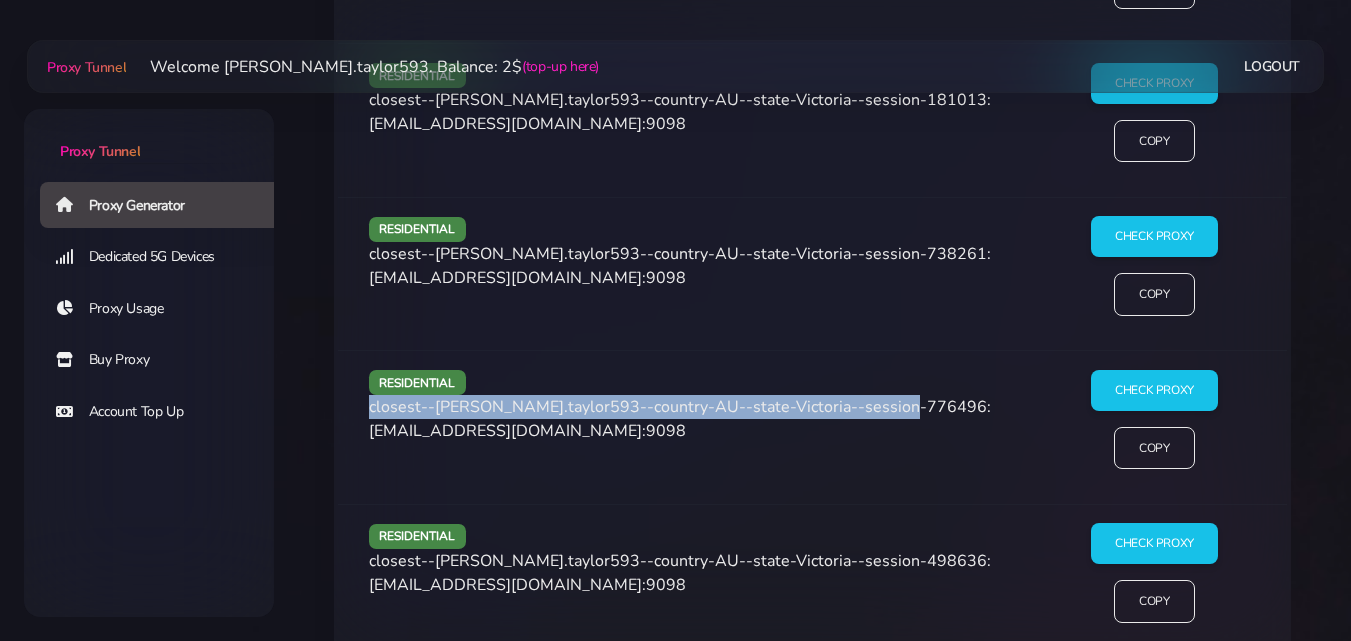 scroll, scrollTop: 2621, scrollLeft: 0, axis: vertical 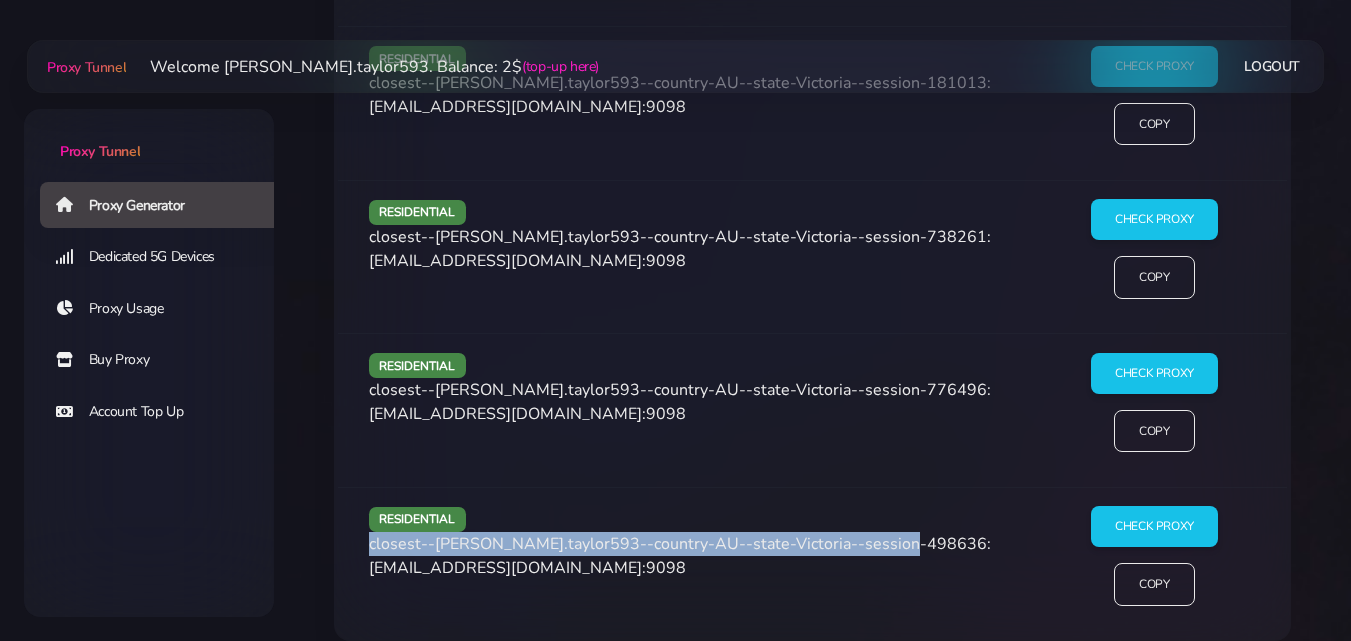 drag, startPoint x: 369, startPoint y: 521, endPoint x: 426, endPoint y: 534, distance: 58.463665 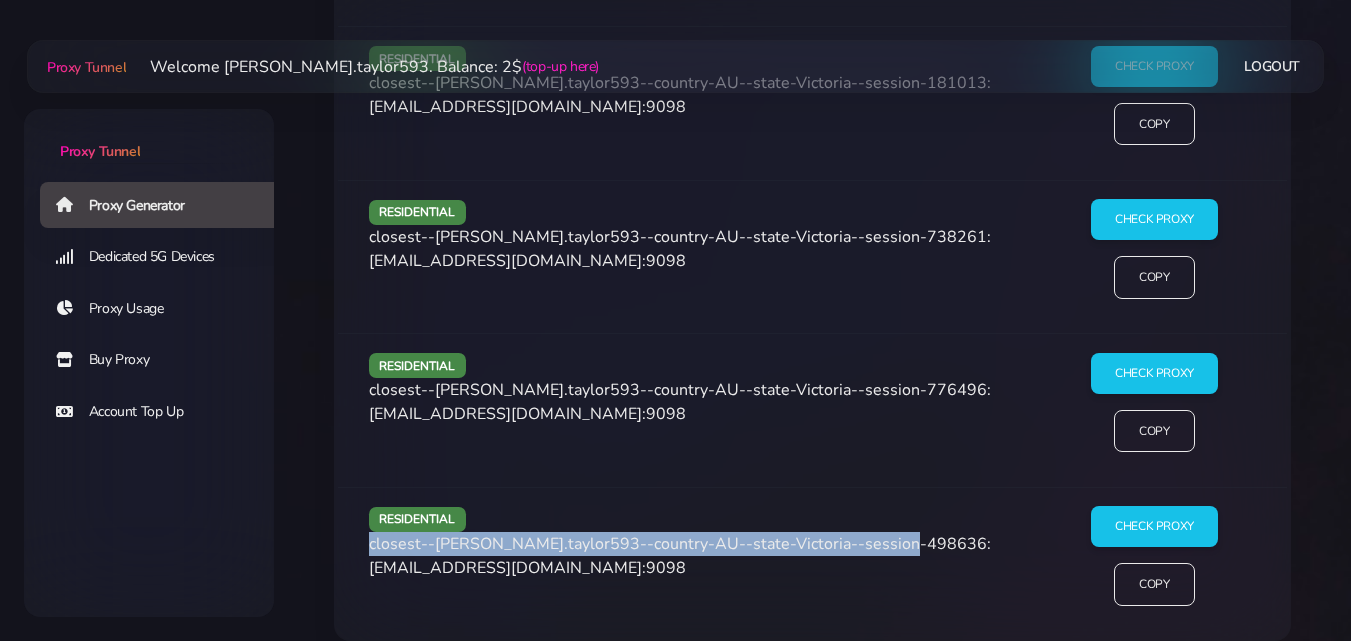 copy on "closest--[PERSON_NAME].taylor593--country-AU--state-[GEOGRAPHIC_DATA]--session-498636" 